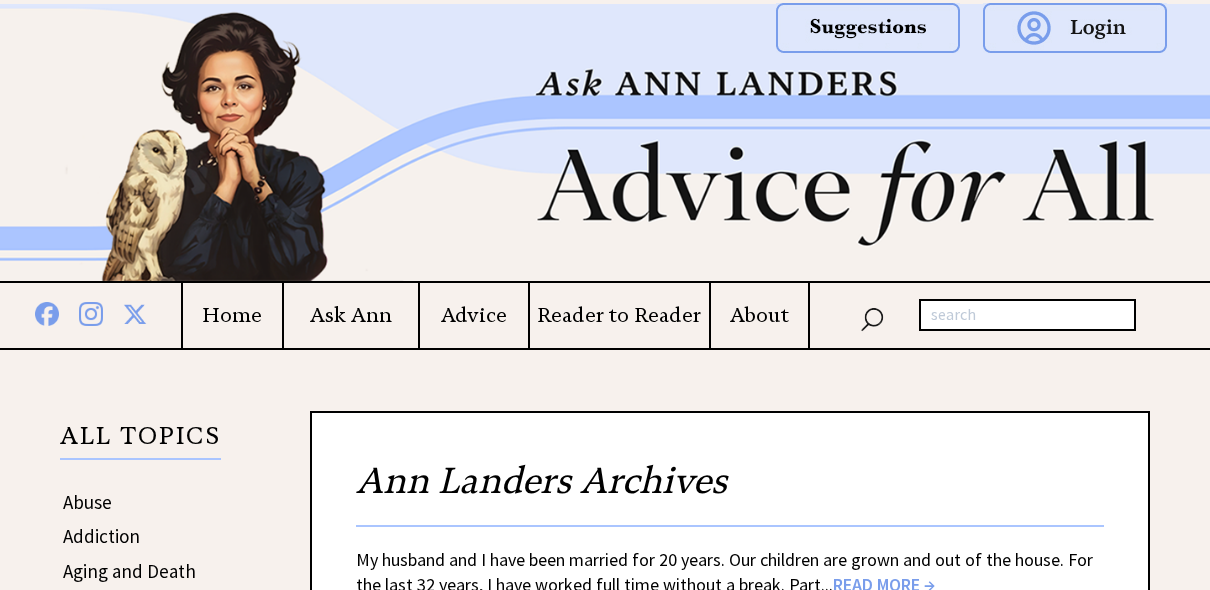 scroll, scrollTop: 640, scrollLeft: 0, axis: vertical 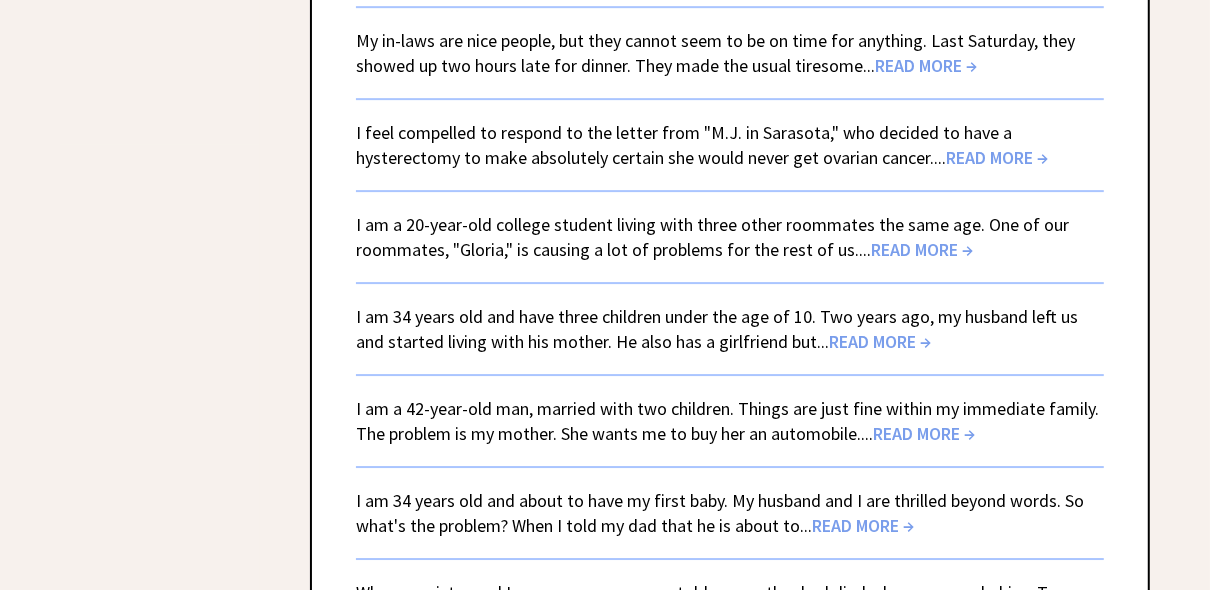 click on "READ MORE →" at bounding box center [926, 65] 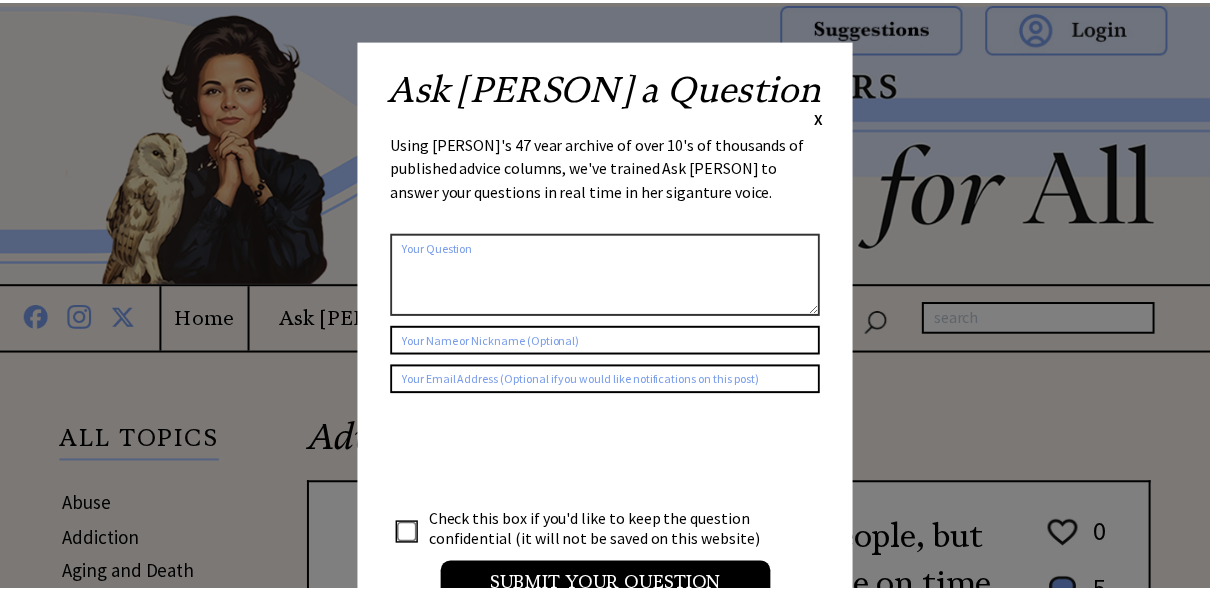 scroll, scrollTop: 0, scrollLeft: 0, axis: both 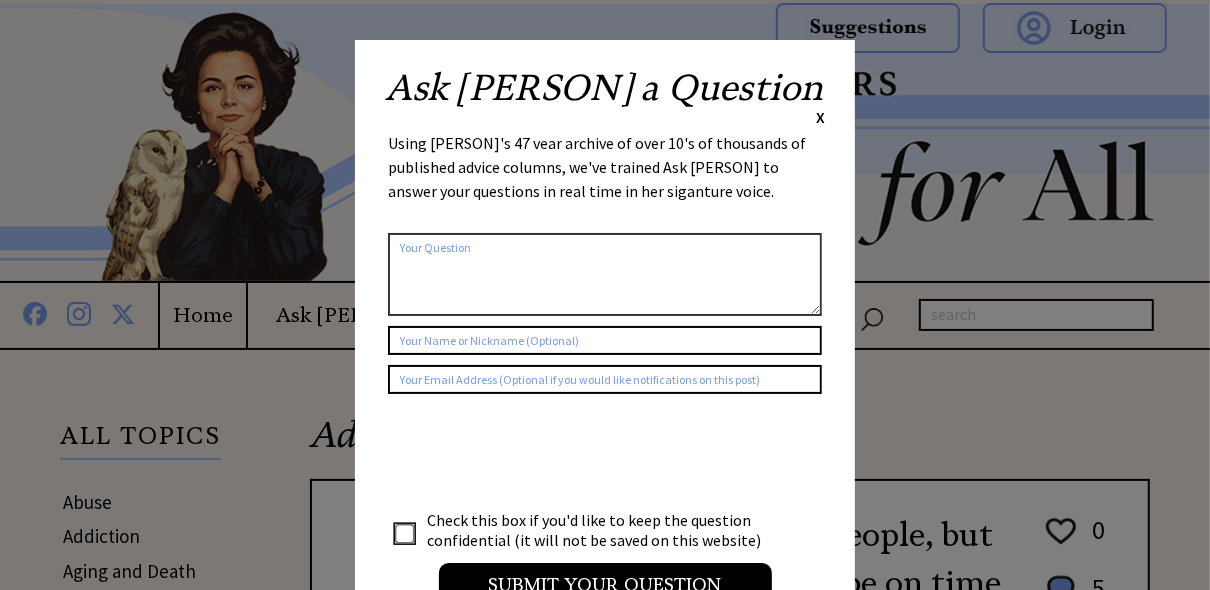 click on "X" at bounding box center (820, 117) 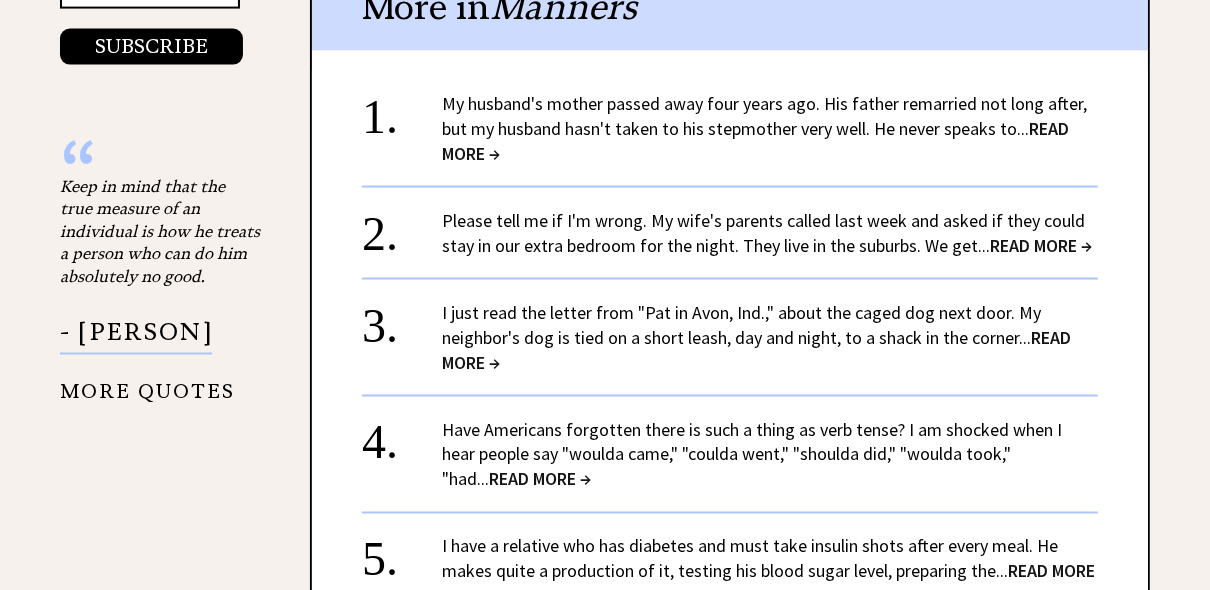 scroll, scrollTop: 2080, scrollLeft: 0, axis: vertical 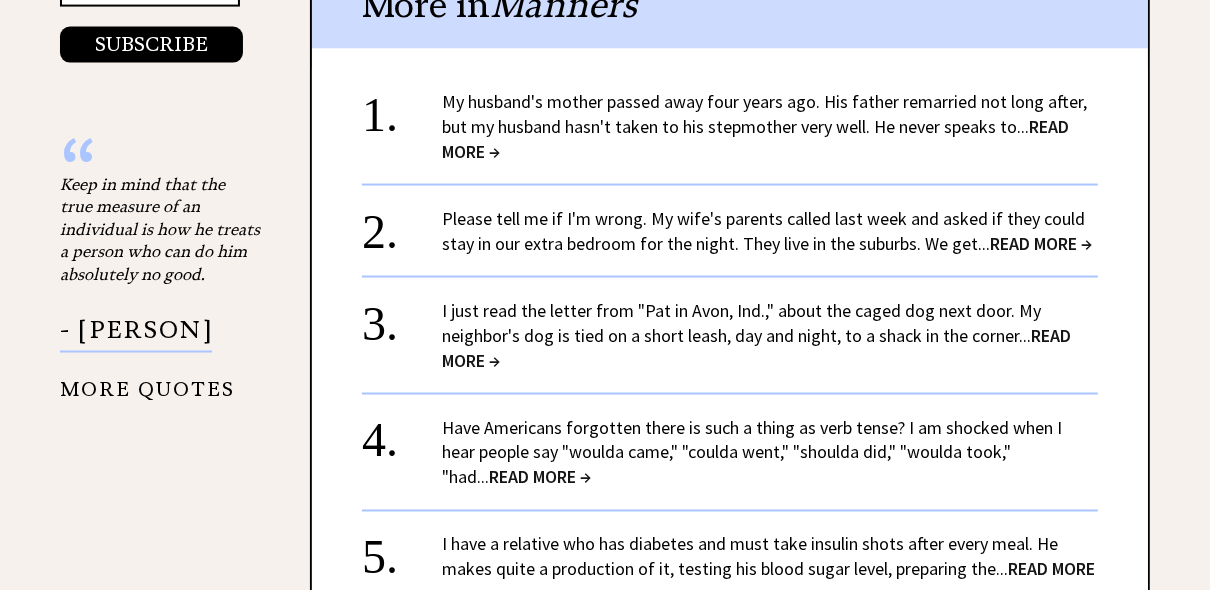 click on "READ MORE →" at bounding box center [756, 348] 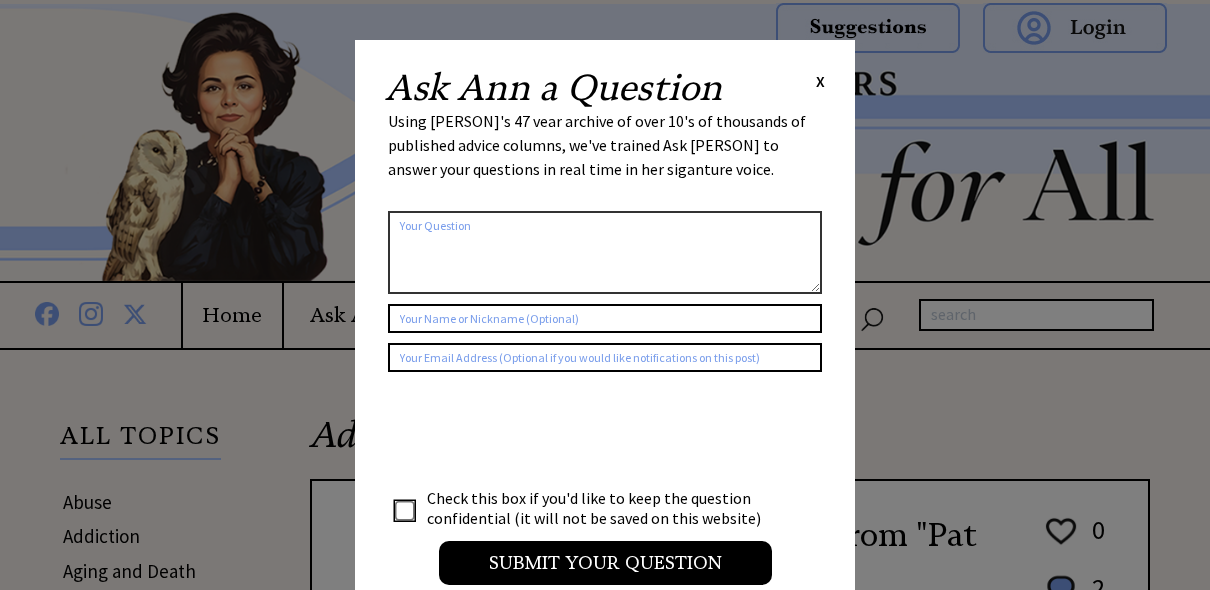 scroll, scrollTop: 0, scrollLeft: 0, axis: both 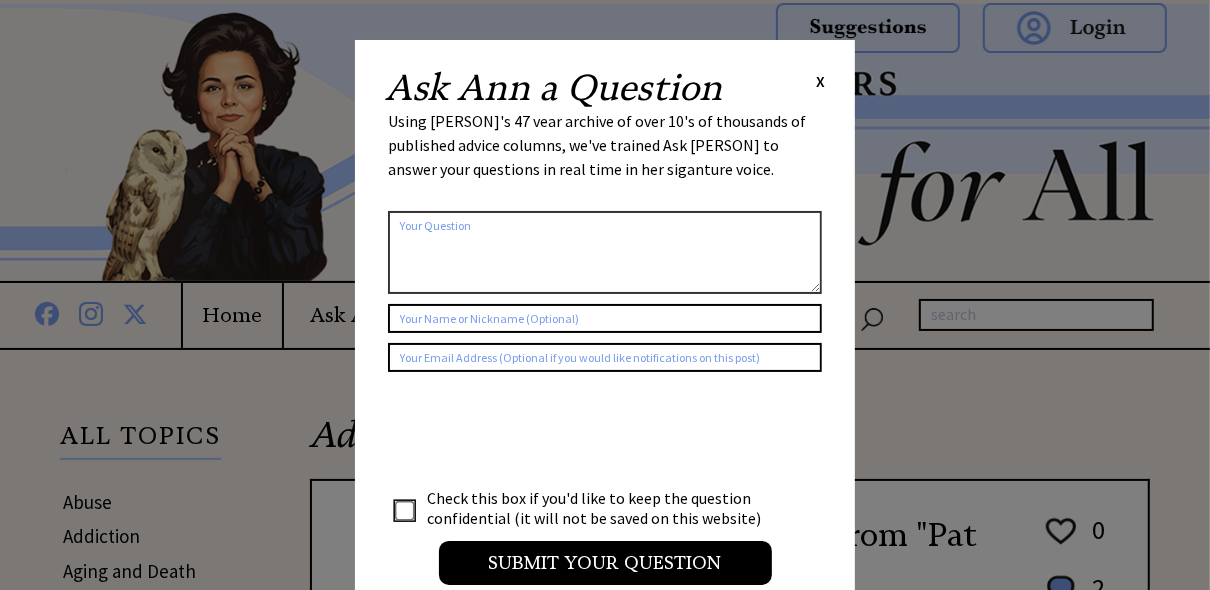 click on "X" at bounding box center [820, 81] 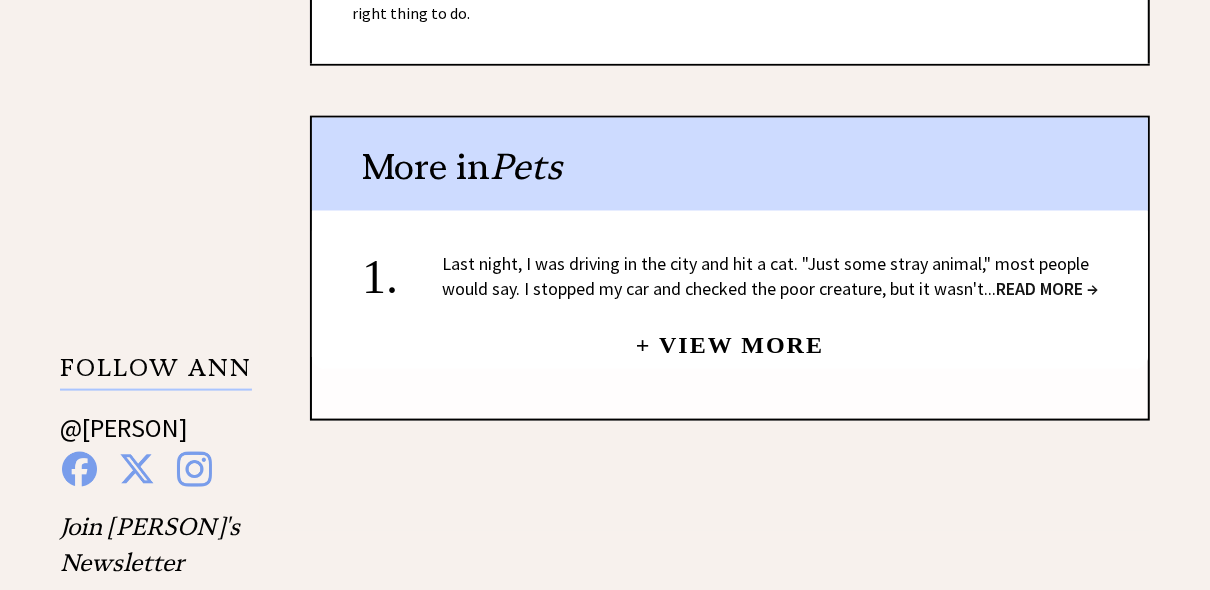 scroll, scrollTop: 1696, scrollLeft: 0, axis: vertical 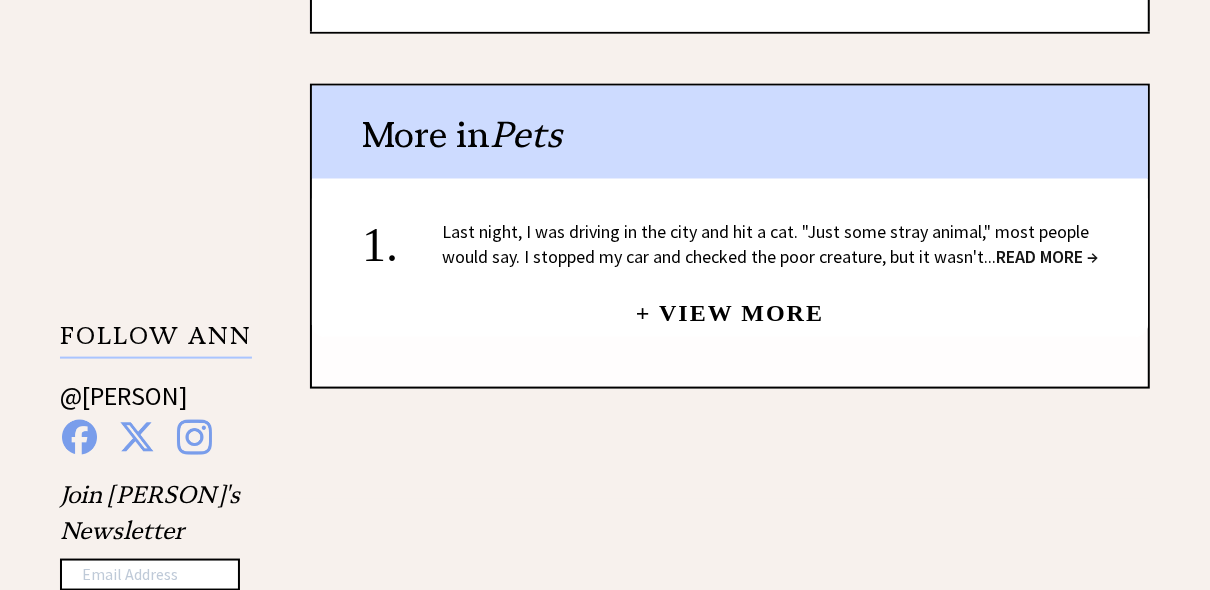 click on "READ MORE →" at bounding box center (1047, 256) 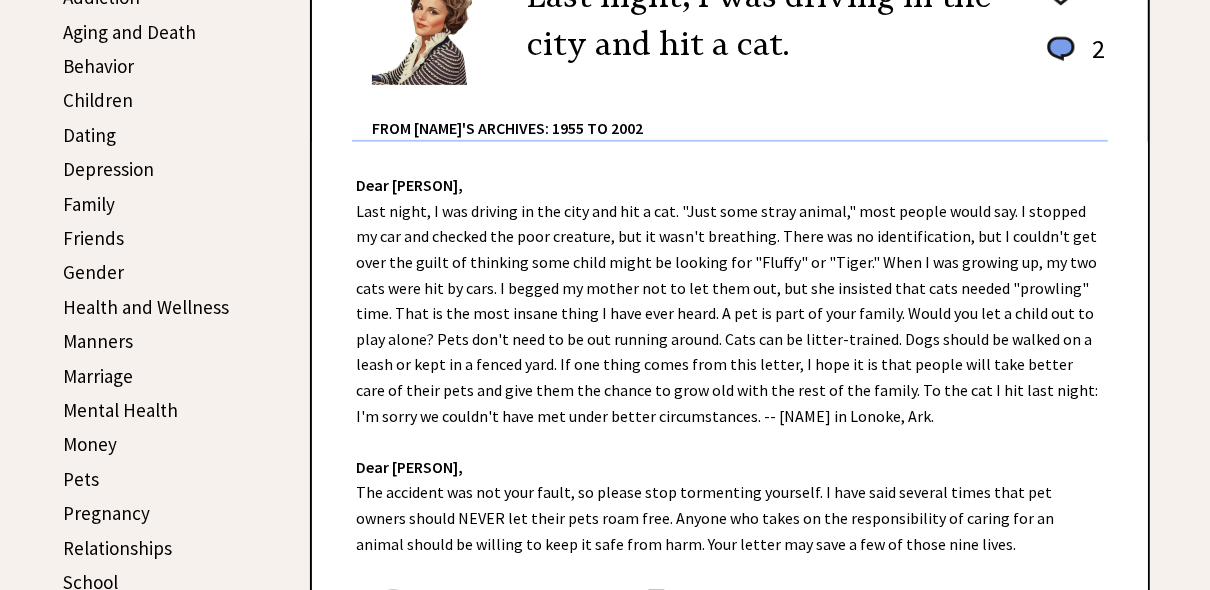 scroll, scrollTop: 512, scrollLeft: 0, axis: vertical 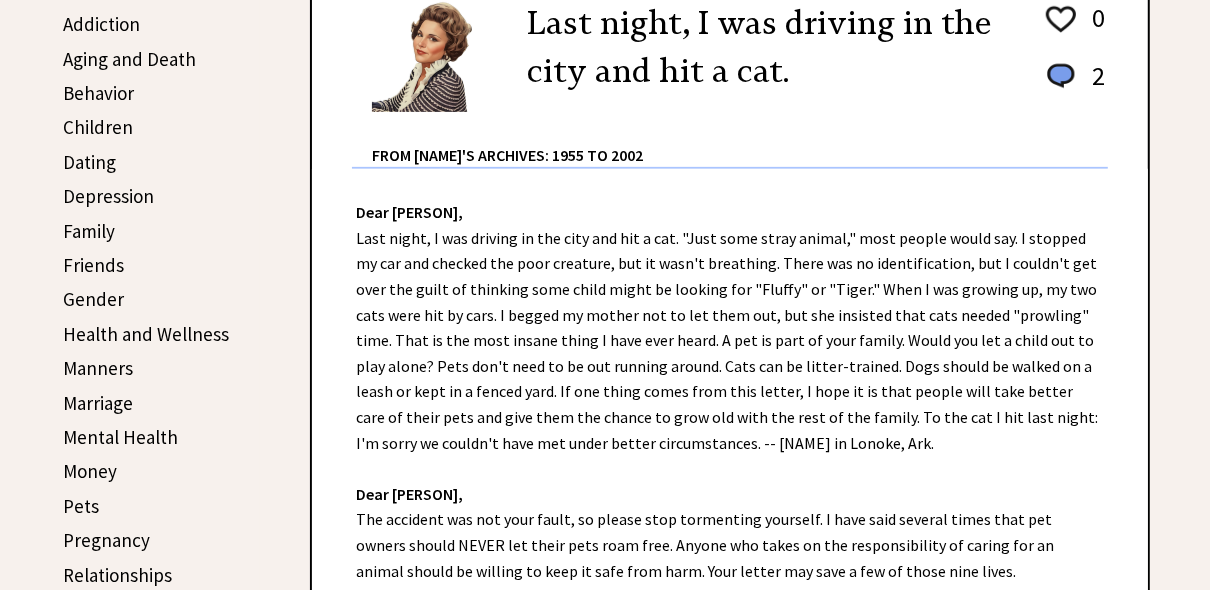 click on "Money" at bounding box center [90, 471] 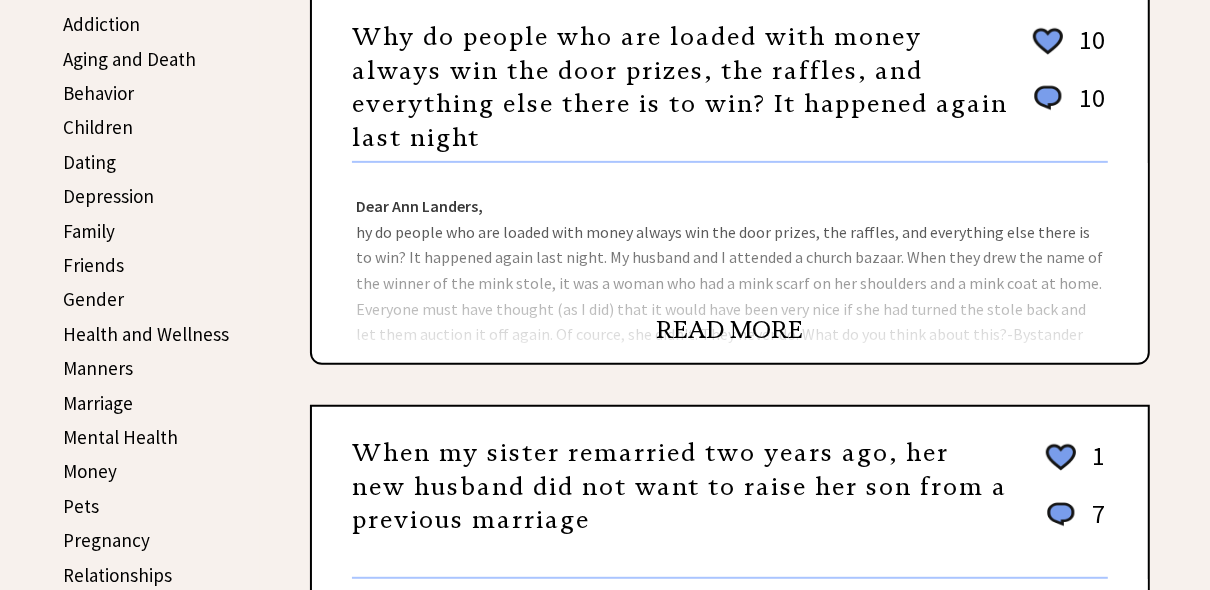 scroll, scrollTop: 544, scrollLeft: 0, axis: vertical 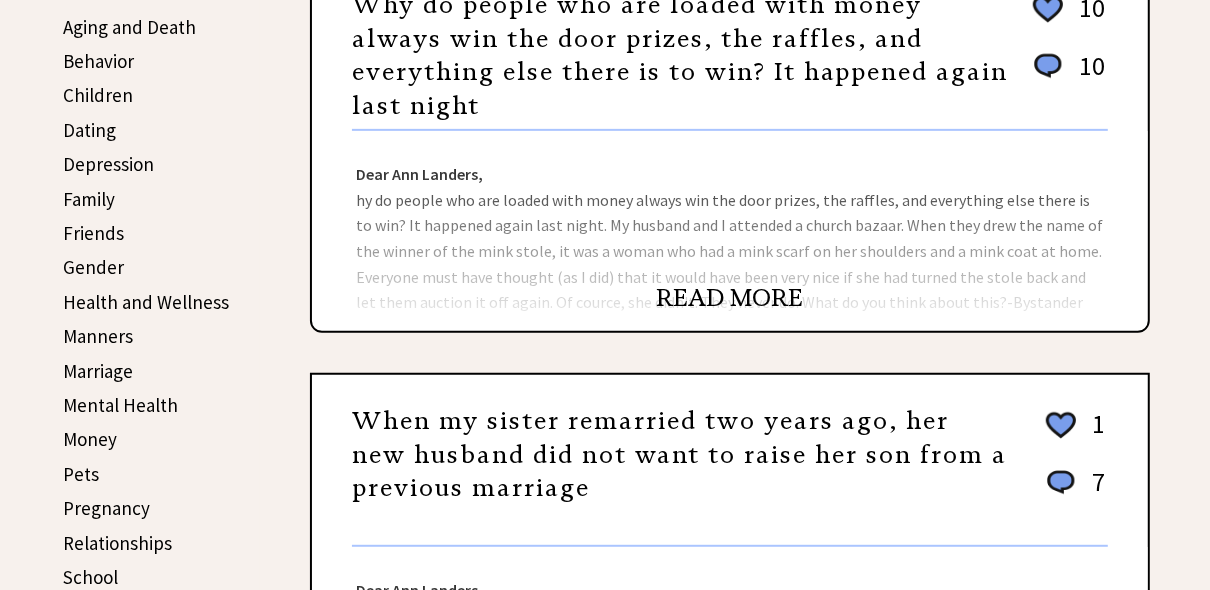 click on "READ MORE" at bounding box center [730, 298] 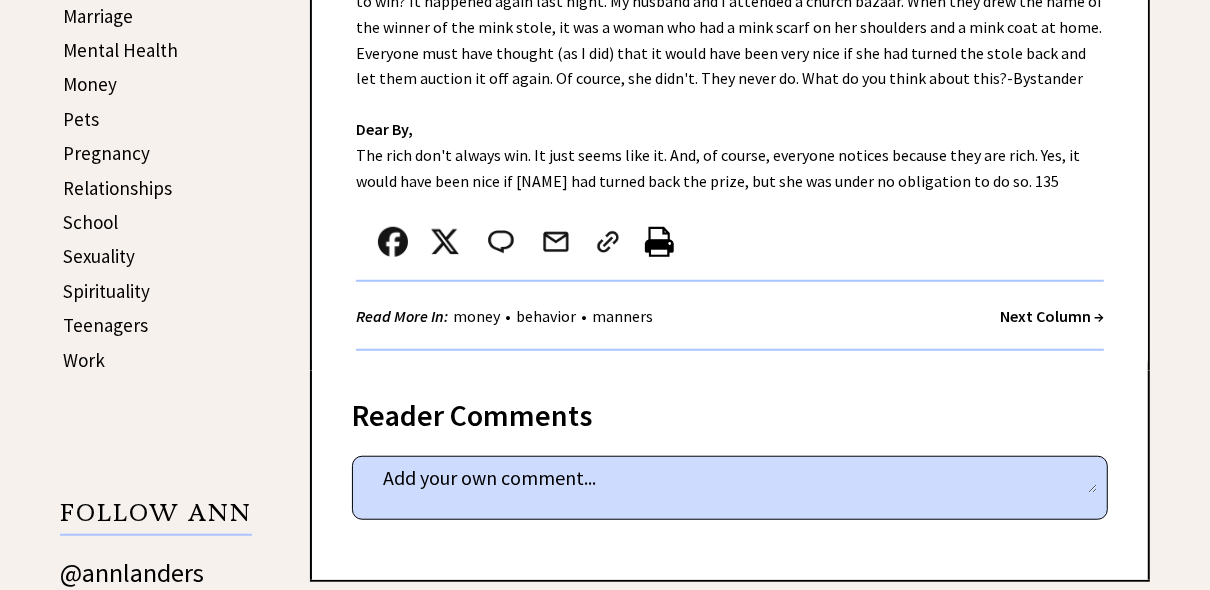 scroll, scrollTop: 896, scrollLeft: 0, axis: vertical 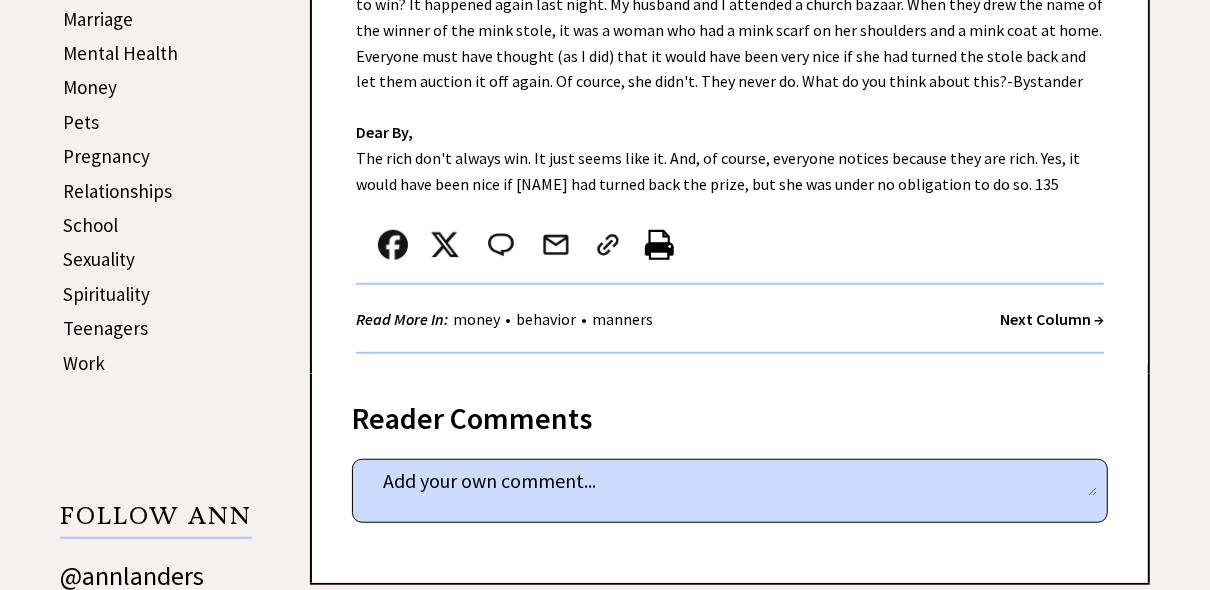 click on "money" at bounding box center (476, 319) 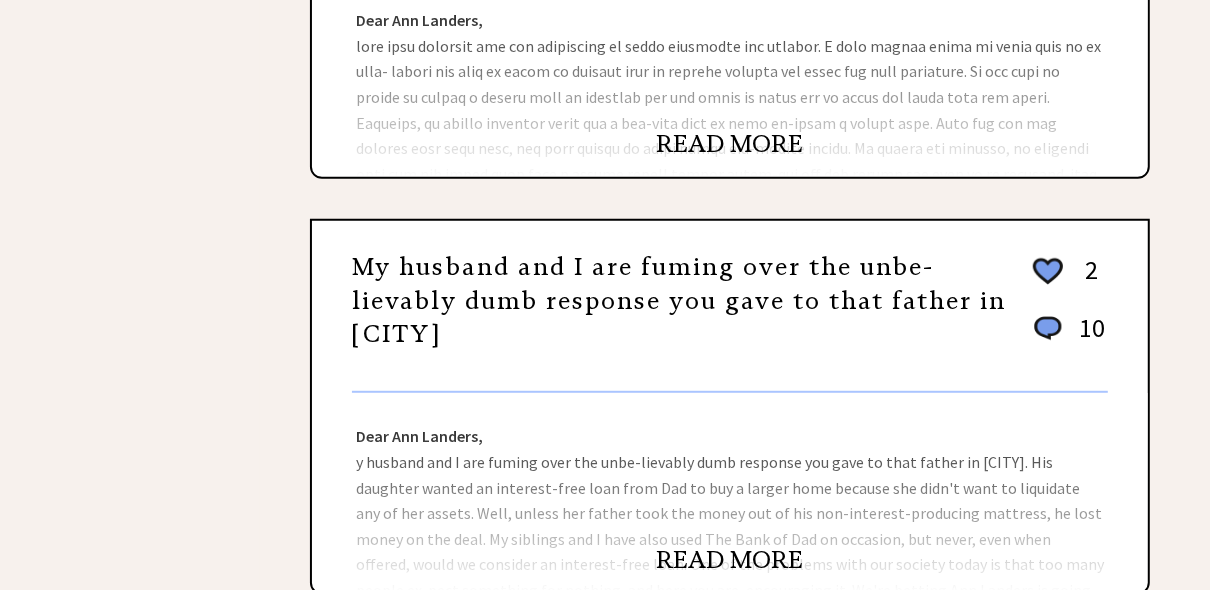 scroll, scrollTop: 704, scrollLeft: 0, axis: vertical 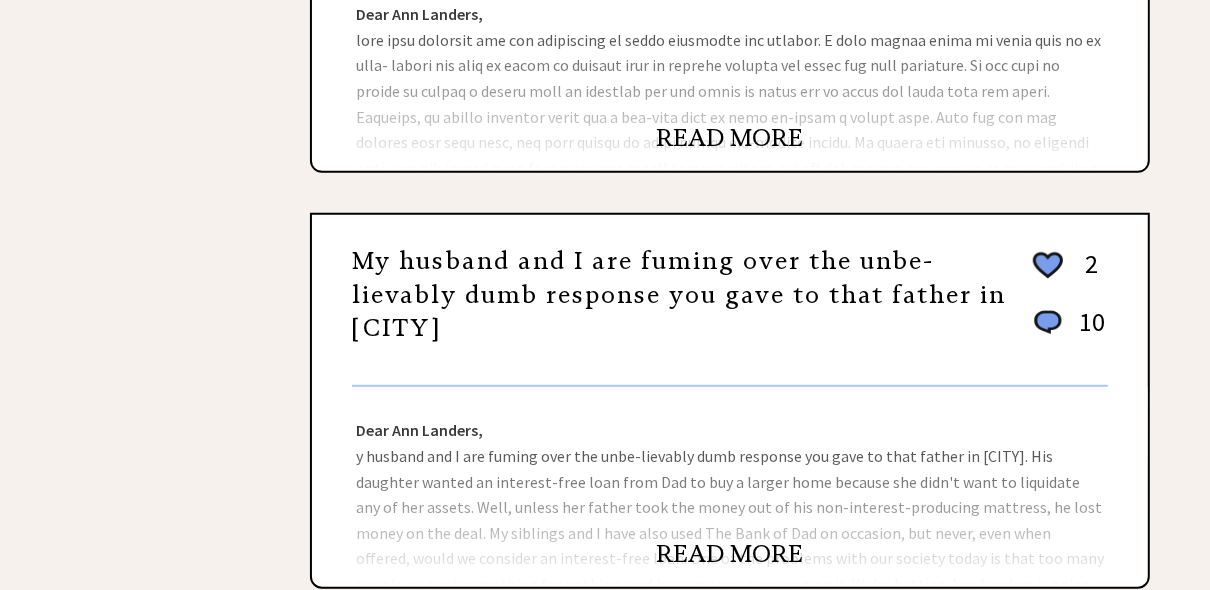 click on "READ MORE" at bounding box center [730, 138] 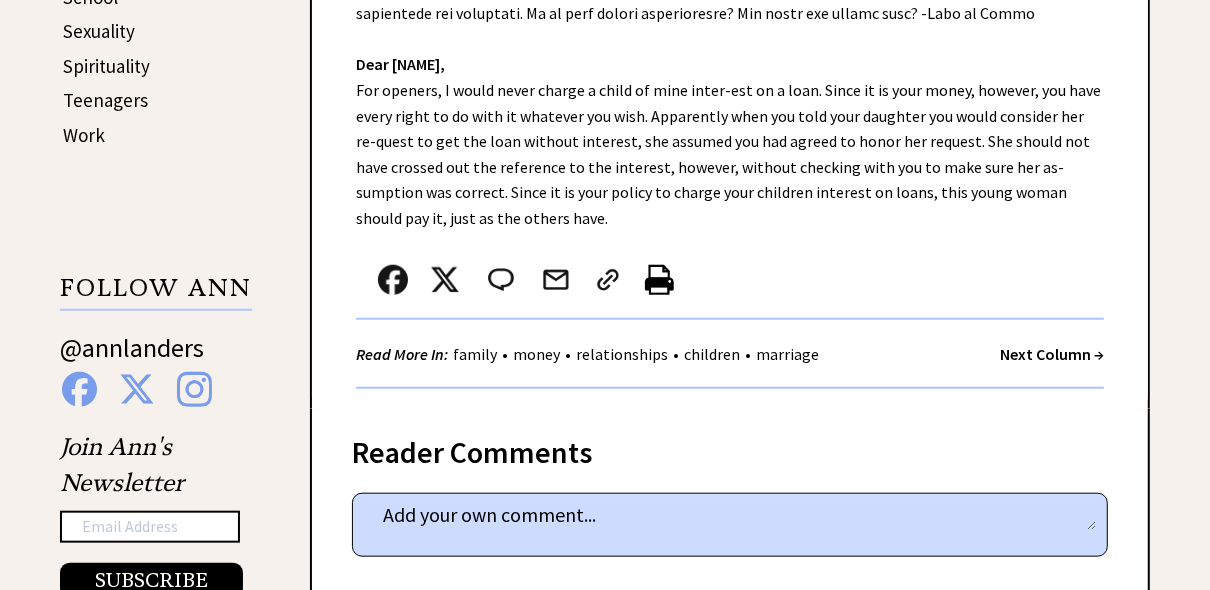 scroll, scrollTop: 1120, scrollLeft: 0, axis: vertical 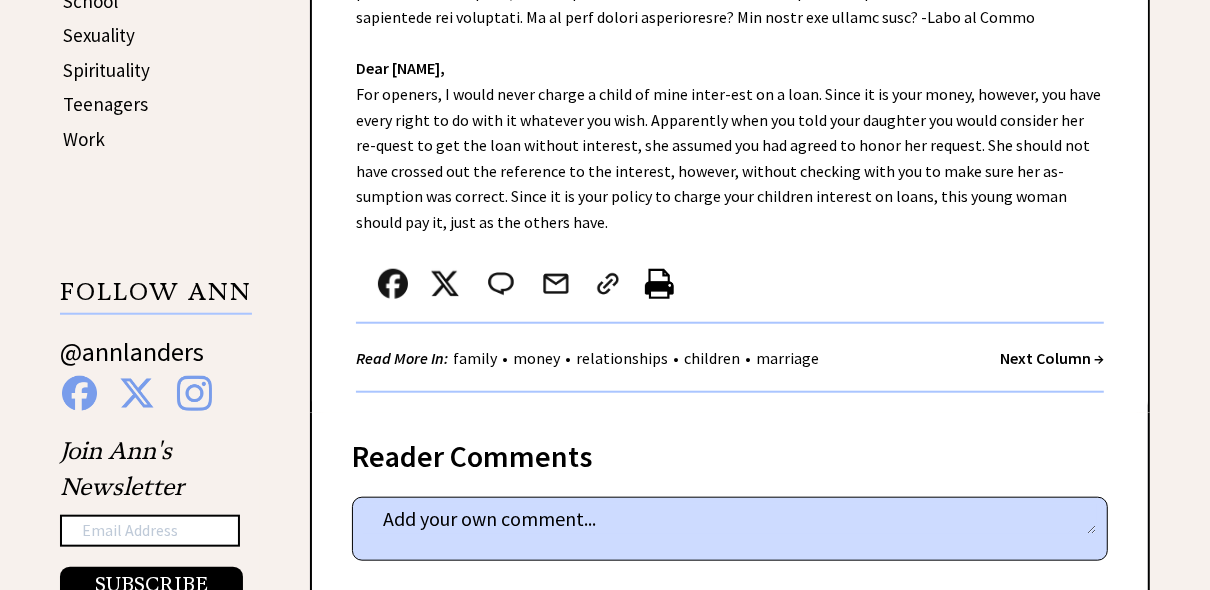 click on "money" at bounding box center [536, 358] 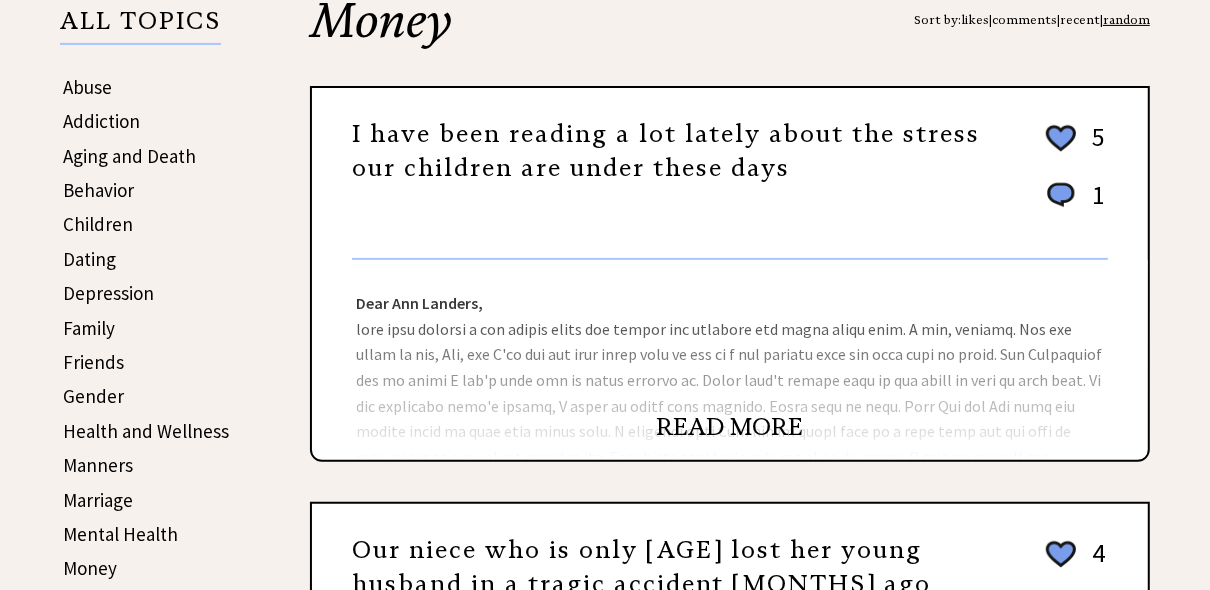 scroll, scrollTop: 416, scrollLeft: 0, axis: vertical 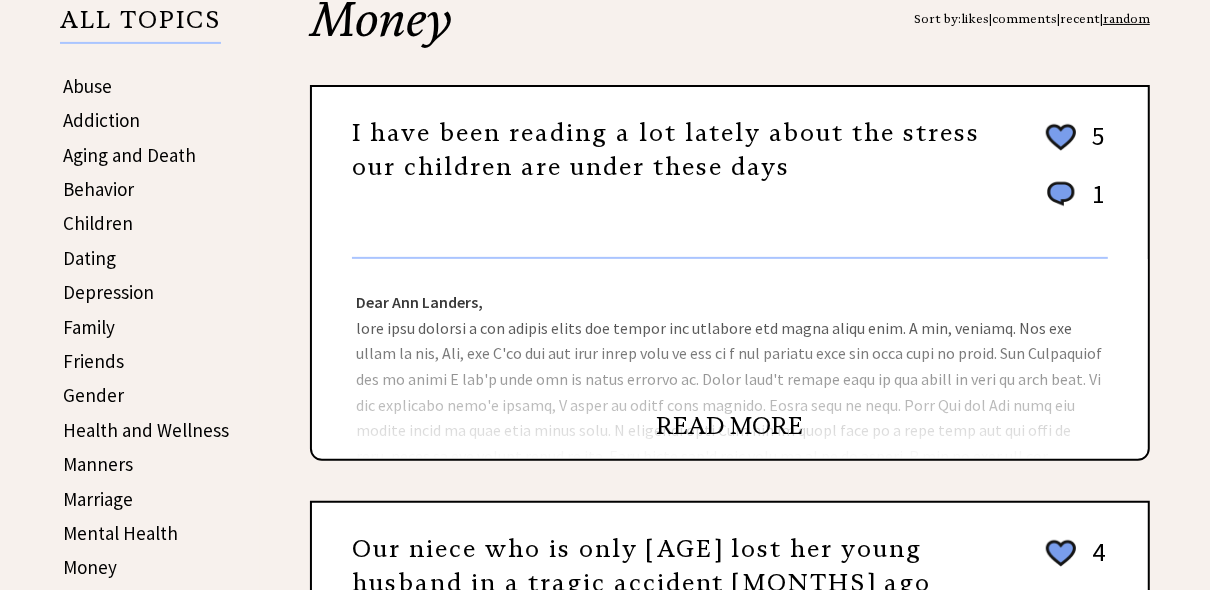 click on "READ MORE" at bounding box center (730, 426) 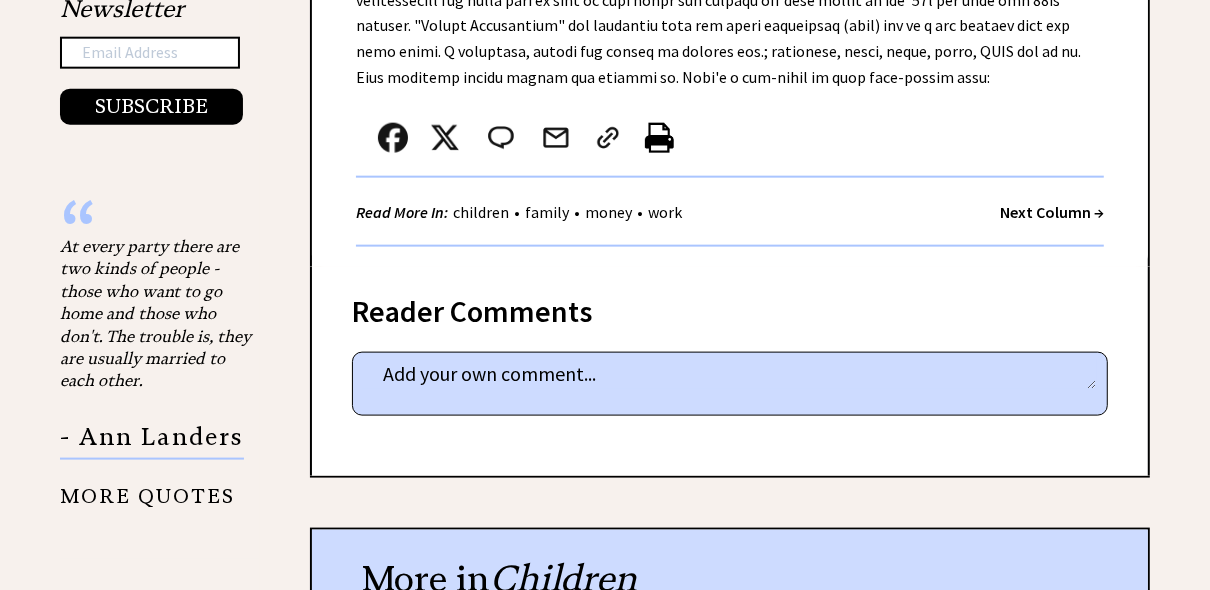 scroll, scrollTop: 1536, scrollLeft: 0, axis: vertical 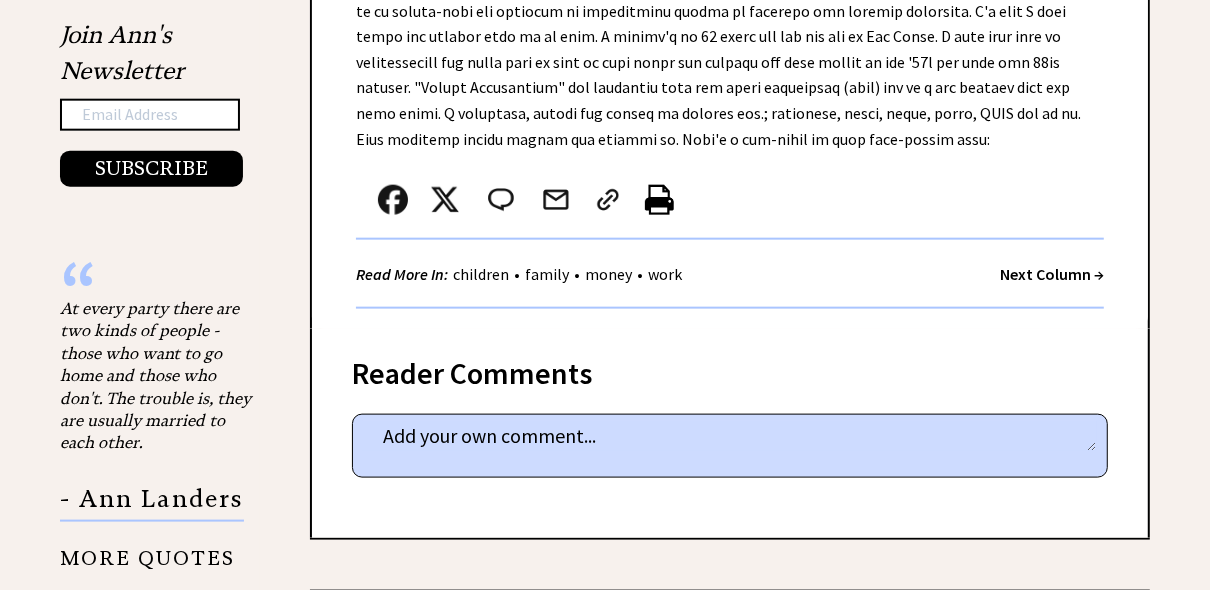 click on "money" at bounding box center [608, 274] 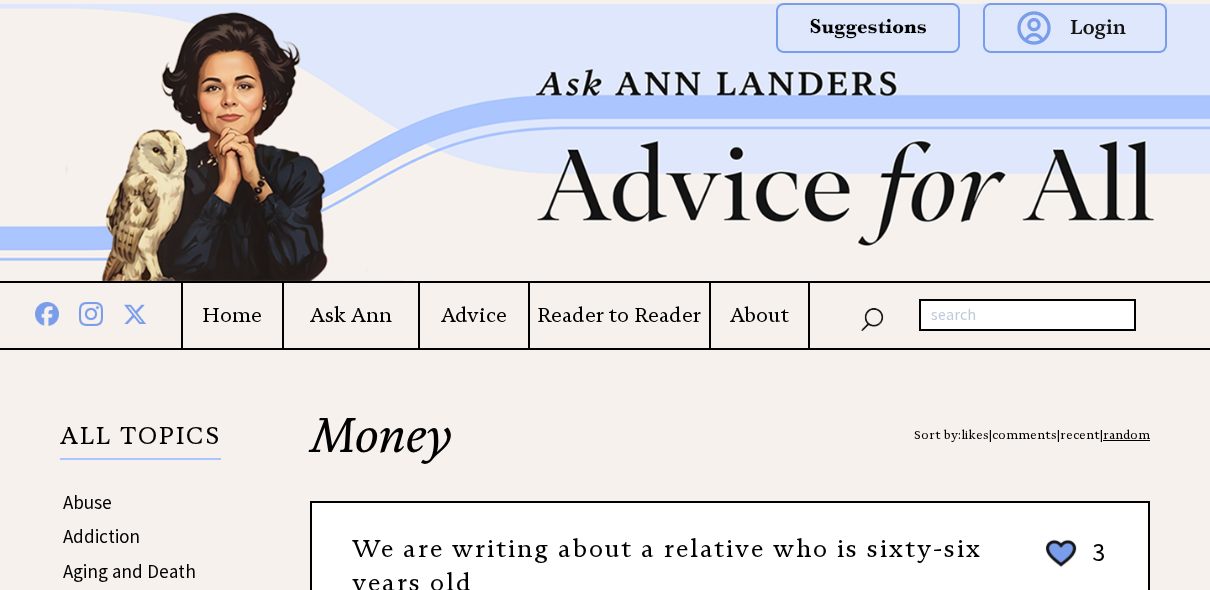 scroll, scrollTop: 0, scrollLeft: 0, axis: both 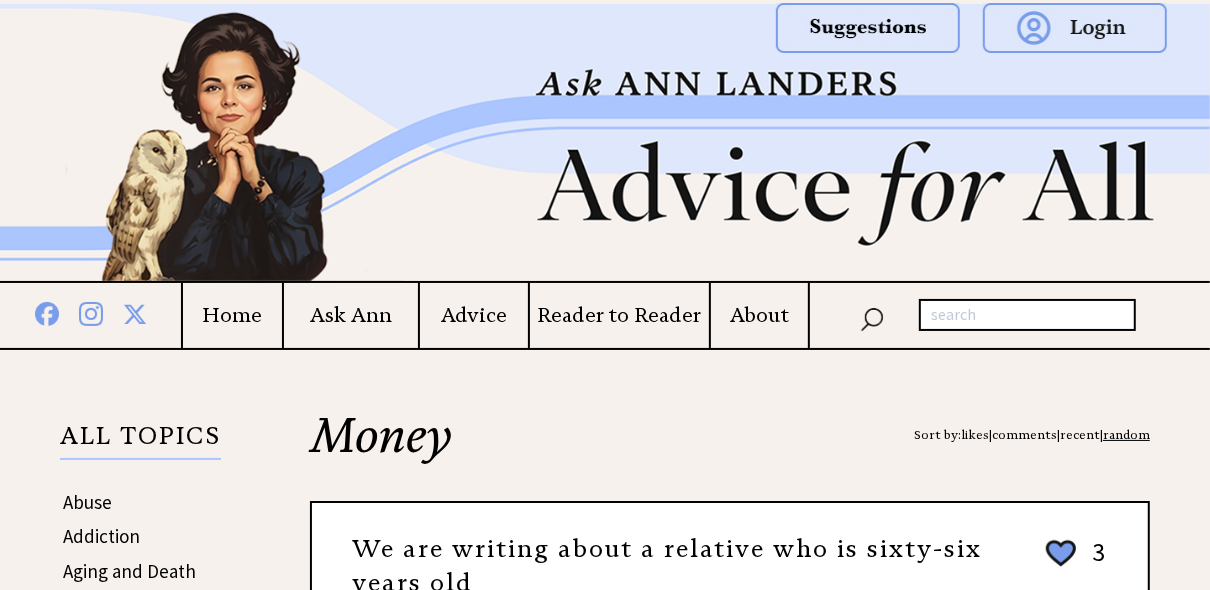 click on "Money  Sort by:
likes  |
comments  |
recent  |
random
We are writing about a relative who is sixty-six years old
3
9
9
0
Dear Ann Landers,  e are writing about a relative who is sixty-six years old. (I will call him Uncle D.) His wife died four months ago. She was a fine woman but very strict with him. Uncle D. has been spending a lot of time (and money) on a young girl who is a gold digger and a tramp. She is forty years younger than he is, and you don't have to be a genius to figure this one out. I decided to have a talk with Uncle D. and point out a few things that he might not be aware of. His answer was,  I know what I'm doing. This girl could be my bluebird of happiness.  What should we do?-Hate To See It Happen Dear Happen,   Nothing. If Uncle D. marries a girl young enough to be his granddaughter, the only part of that bluebird he will see is the bill. M.Y.O.B.
READ MORE" at bounding box center (705, 1582) 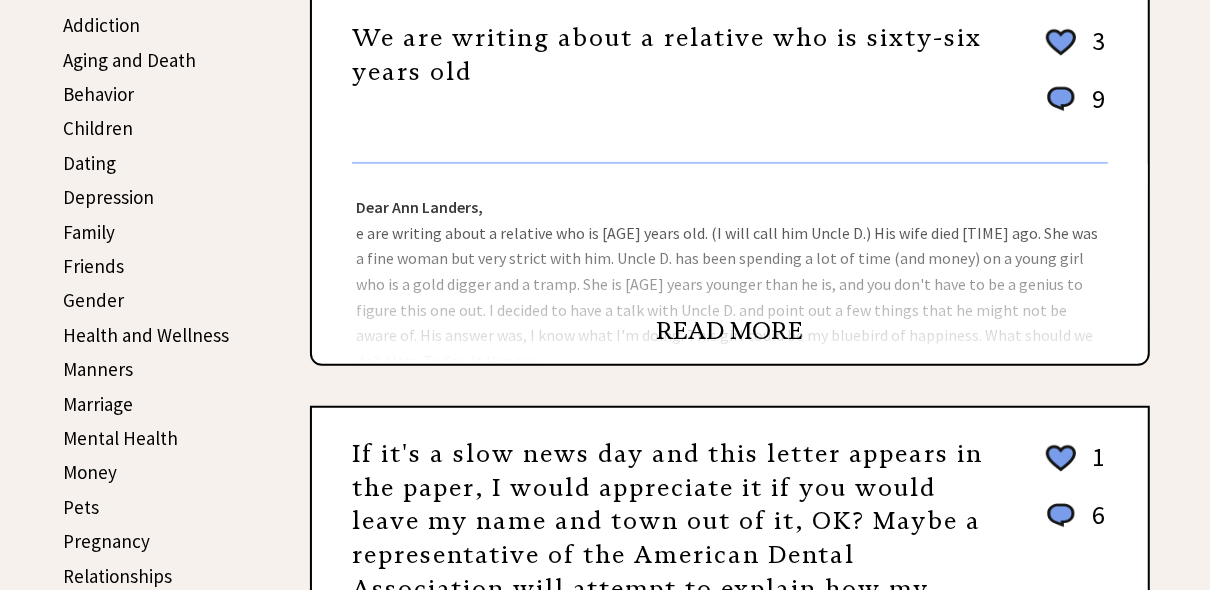 scroll, scrollTop: 512, scrollLeft: 0, axis: vertical 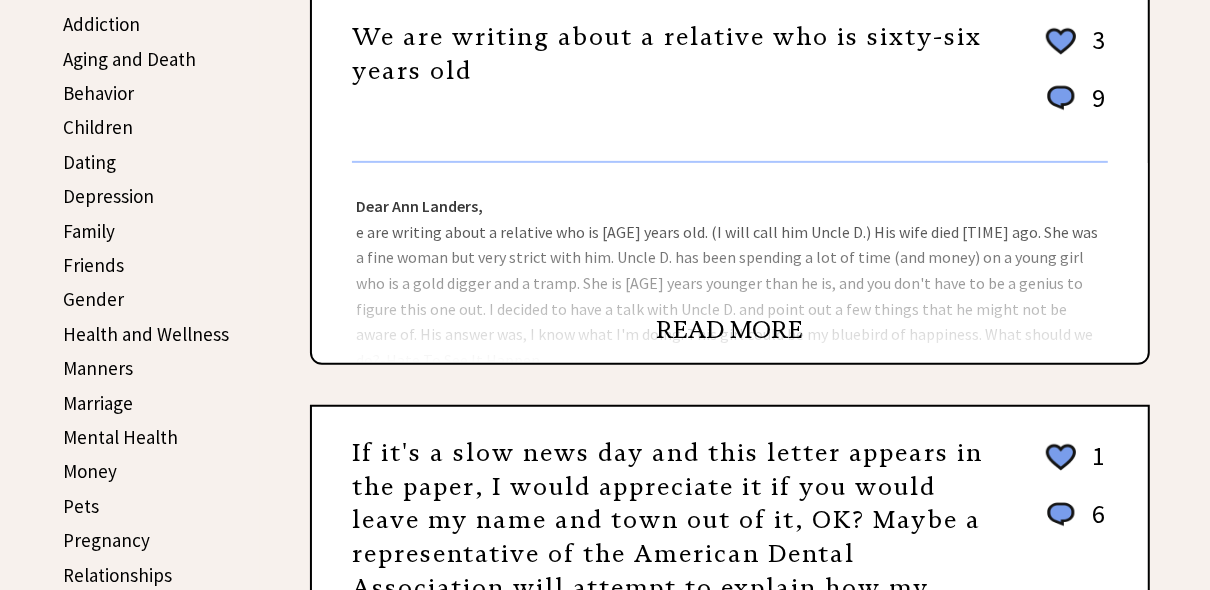 click on "READ MORE" at bounding box center [730, 330] 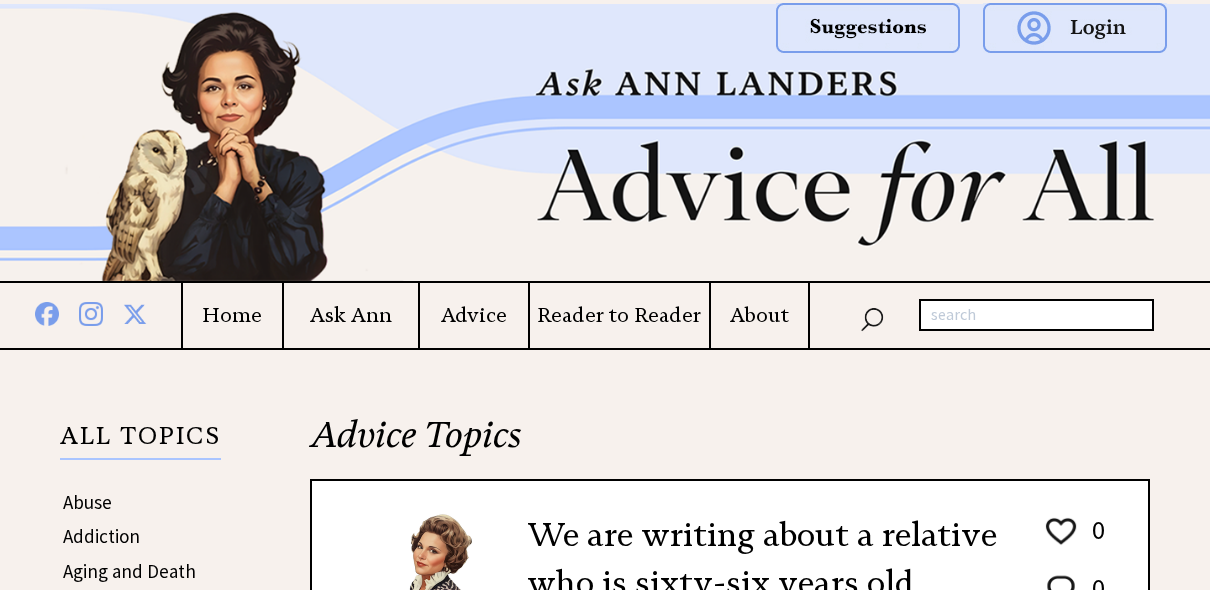 scroll, scrollTop: 0, scrollLeft: 0, axis: both 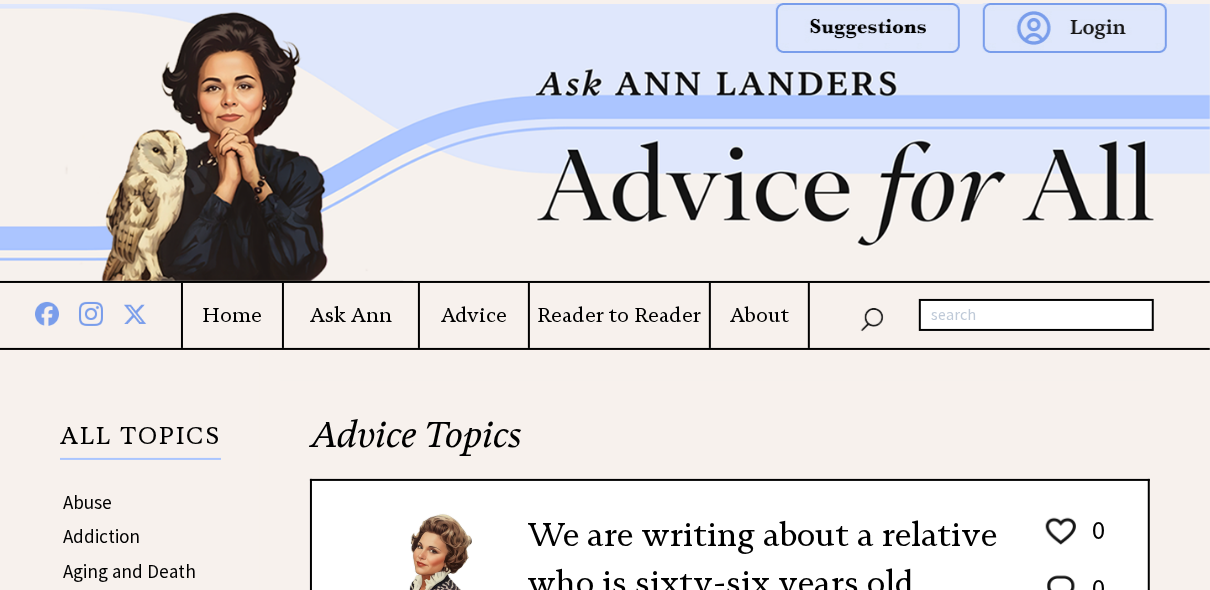 click on "Advice Topics" at bounding box center [730, 445] 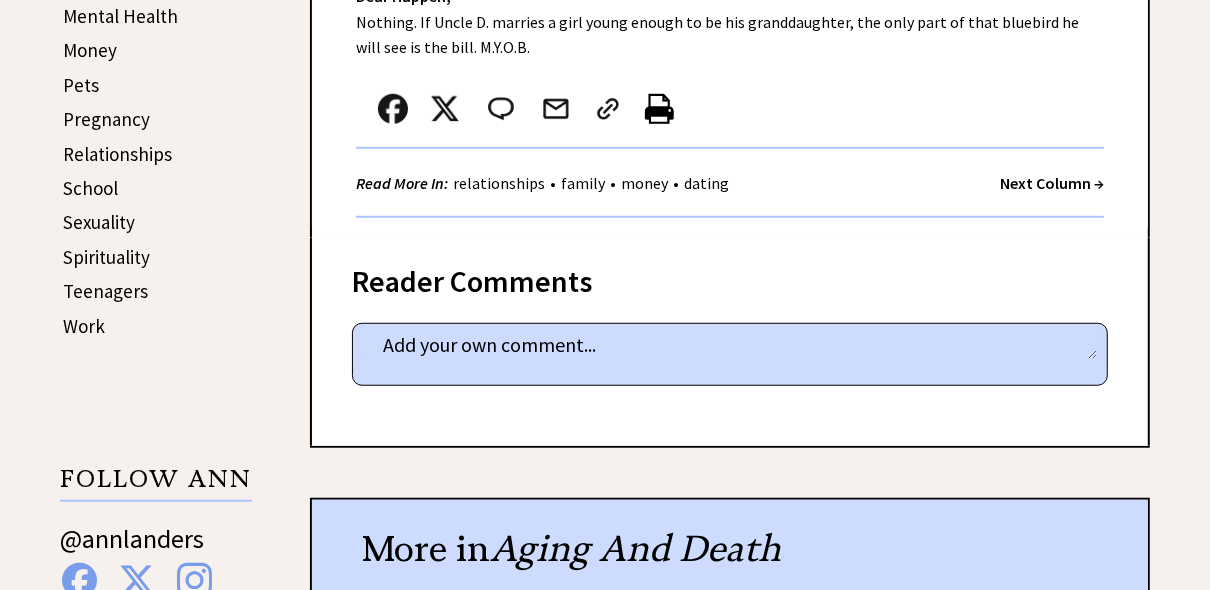 scroll, scrollTop: 736, scrollLeft: 0, axis: vertical 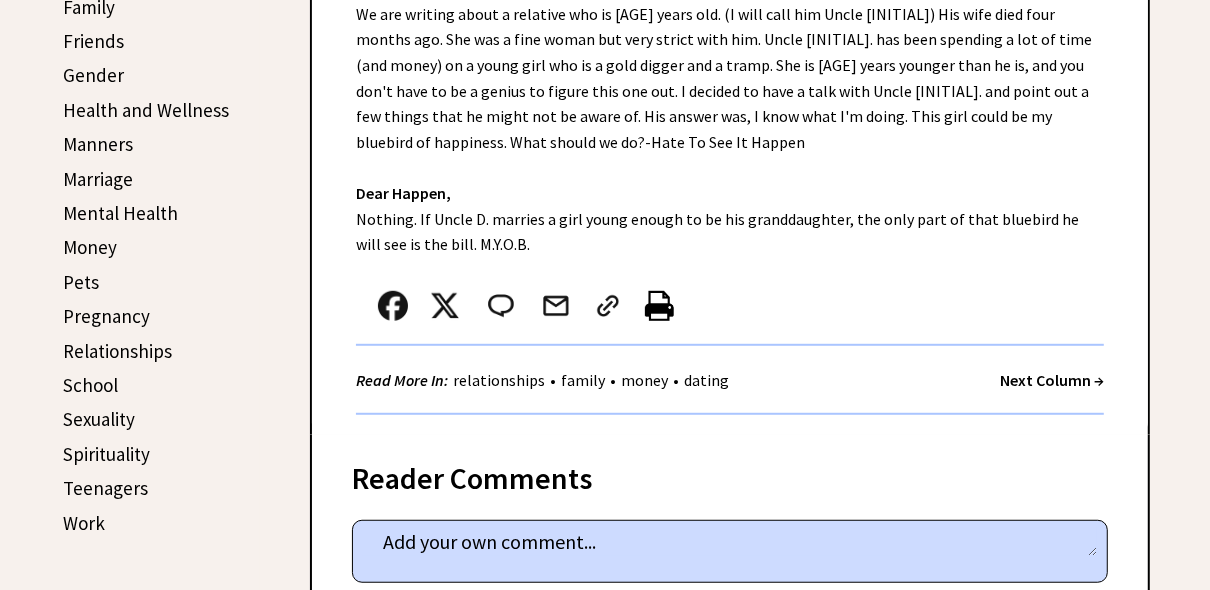 click on "money" at bounding box center (644, 380) 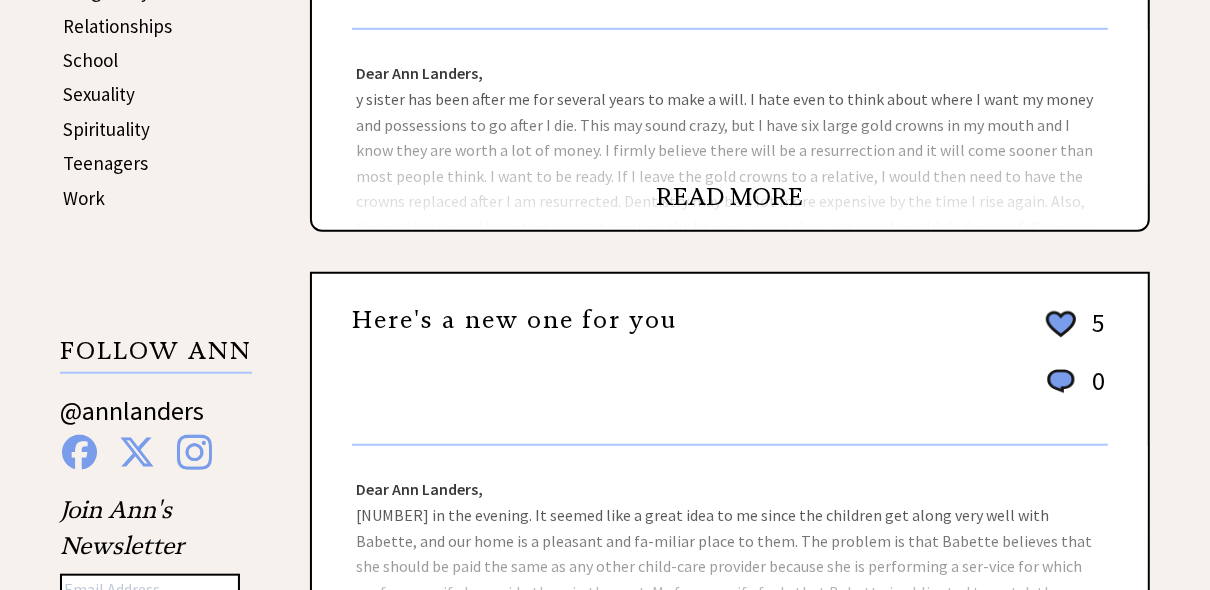 scroll, scrollTop: 1152, scrollLeft: 0, axis: vertical 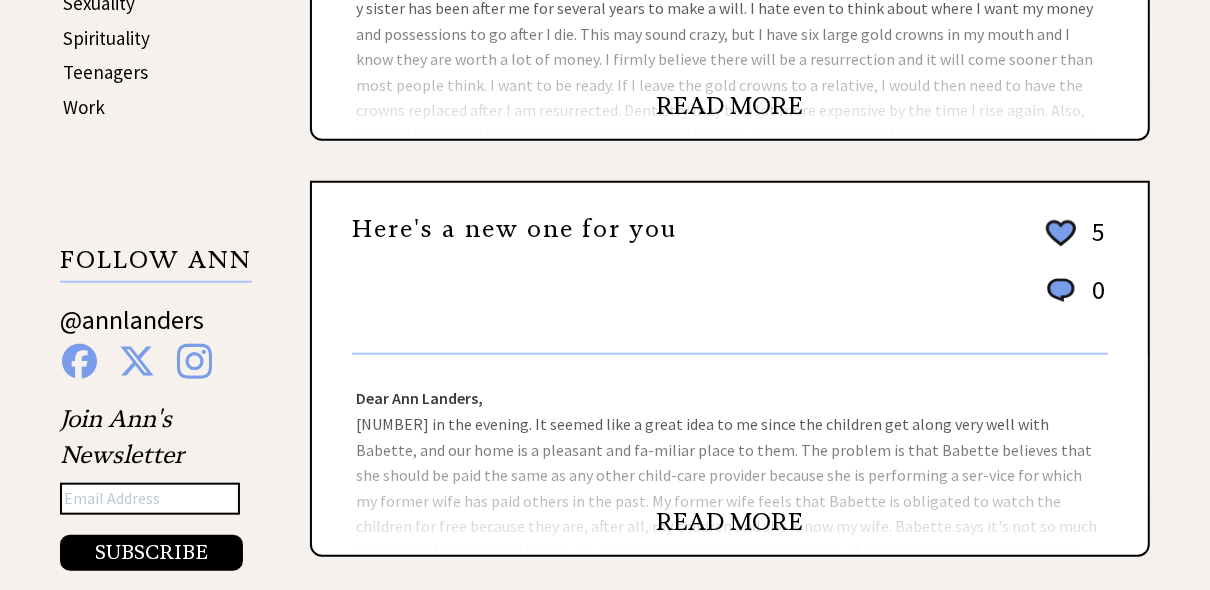 click on "READ MORE" at bounding box center [730, 522] 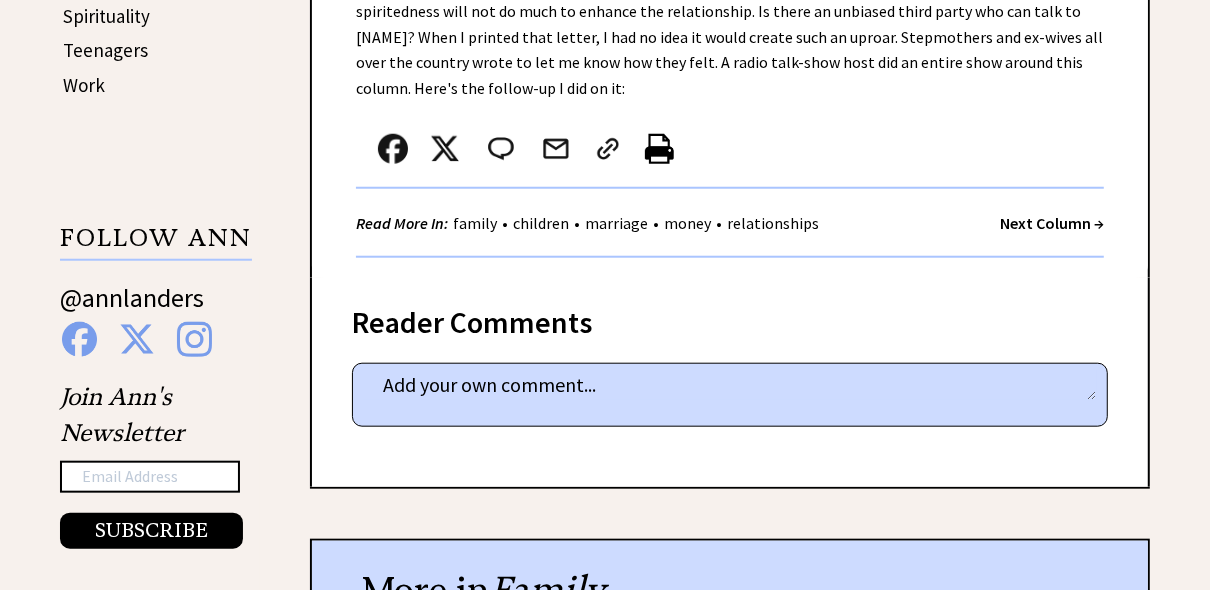 scroll, scrollTop: 1248, scrollLeft: 0, axis: vertical 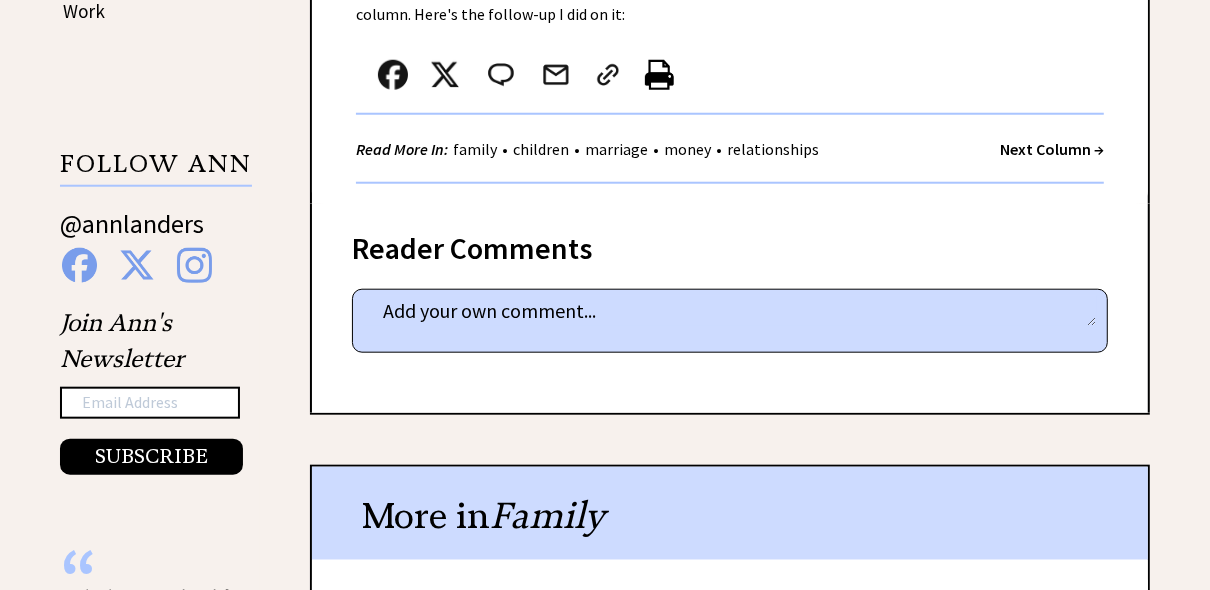 click on "money" at bounding box center [687, 149] 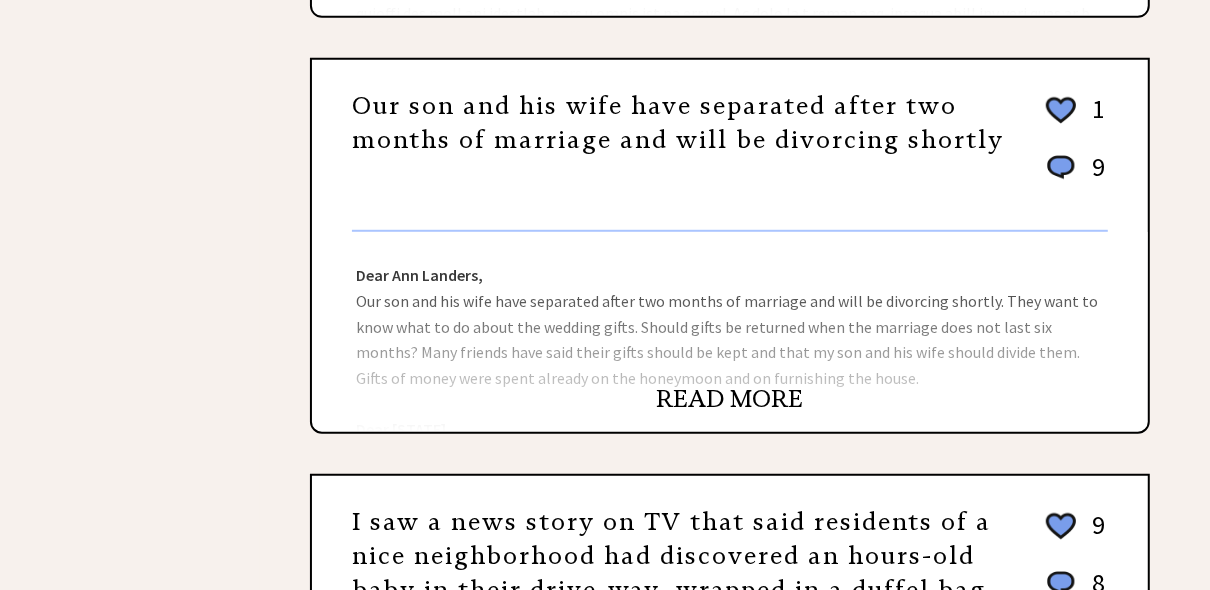 scroll, scrollTop: 864, scrollLeft: 0, axis: vertical 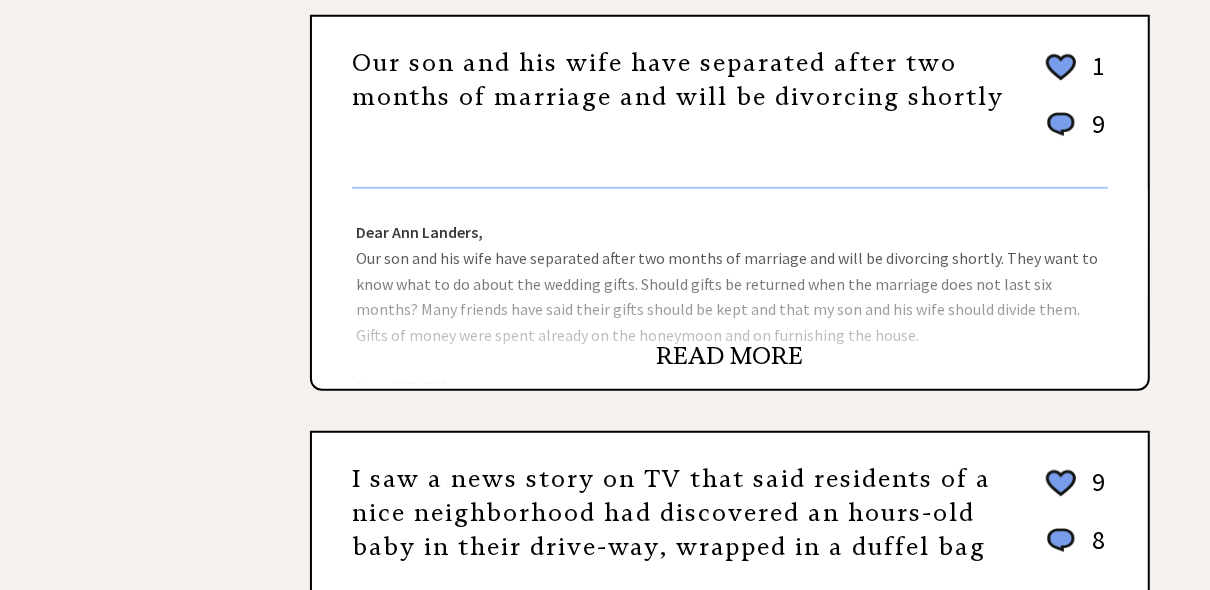 click on "READ MORE" at bounding box center [730, 356] 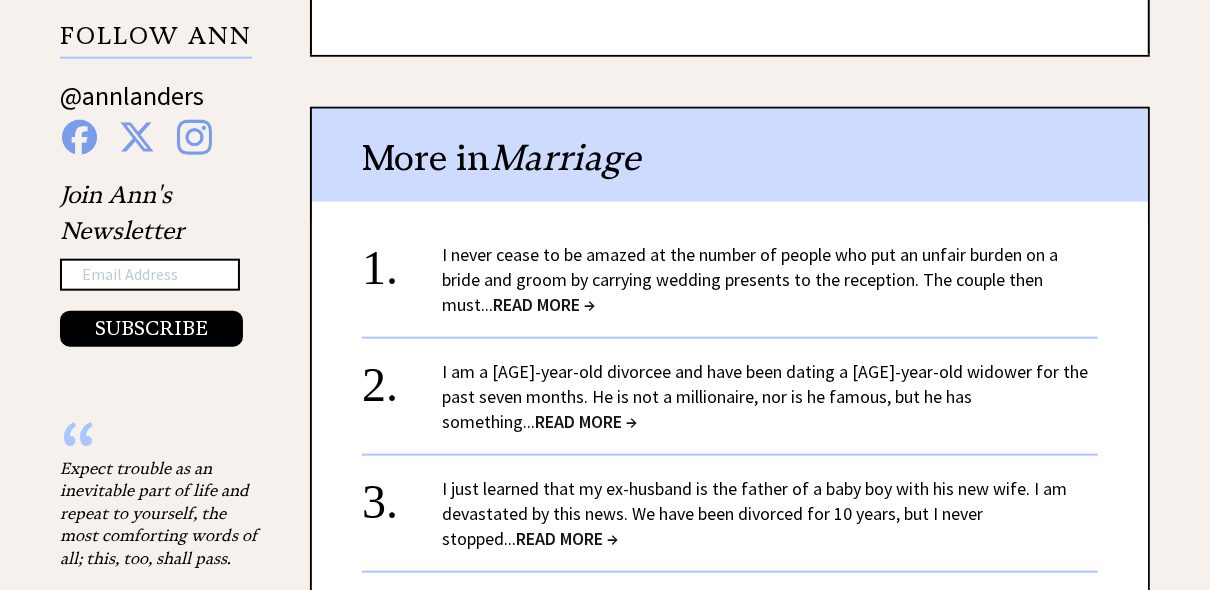 scroll, scrollTop: 1408, scrollLeft: 0, axis: vertical 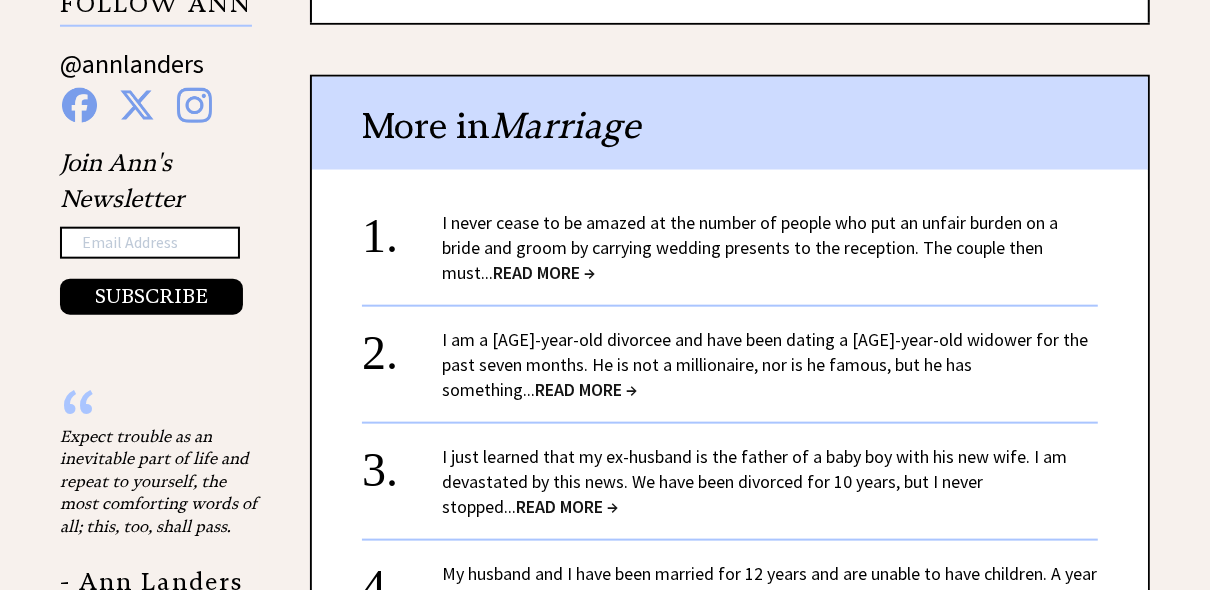 click on "READ MORE →" at bounding box center [544, 272] 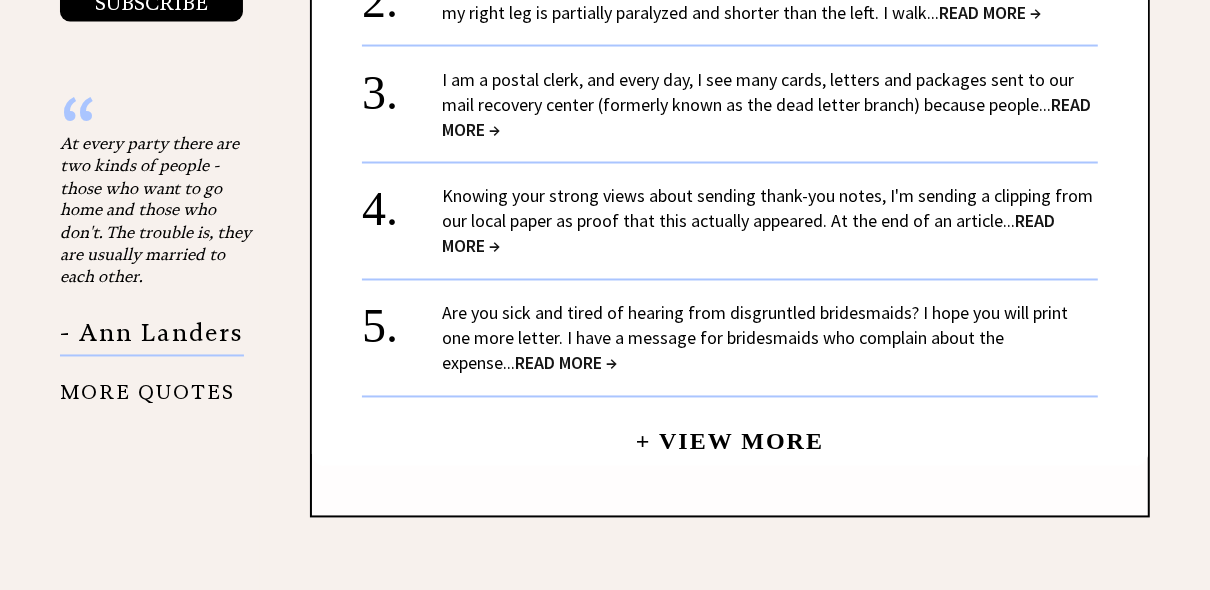 scroll, scrollTop: 2336, scrollLeft: 0, axis: vertical 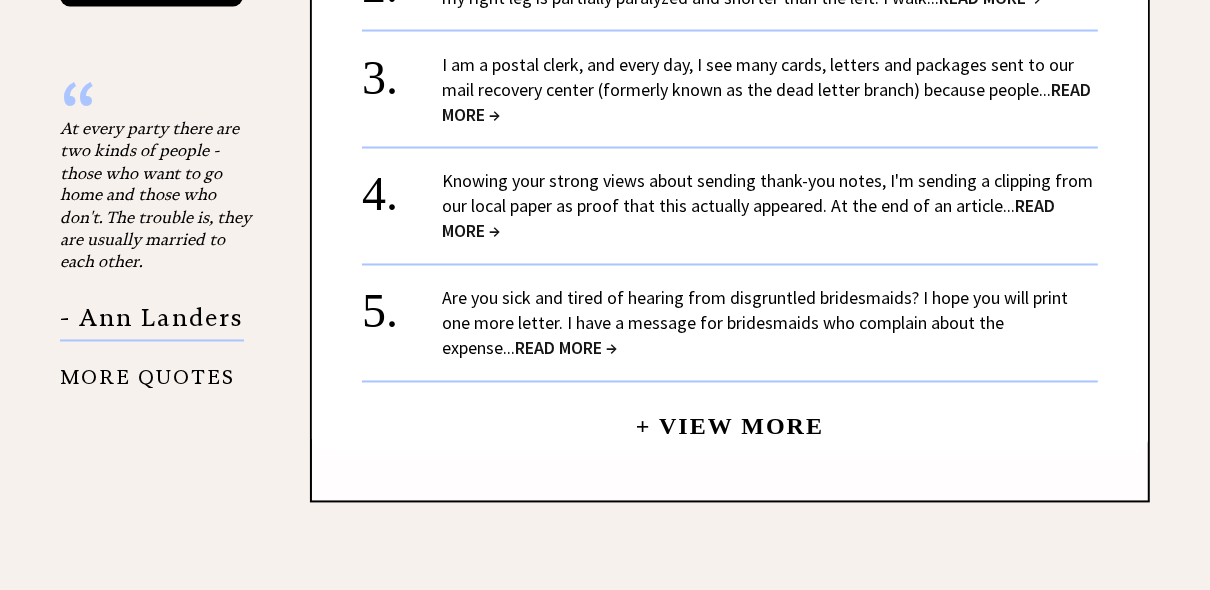 click on "READ MORE →" at bounding box center (566, 348) 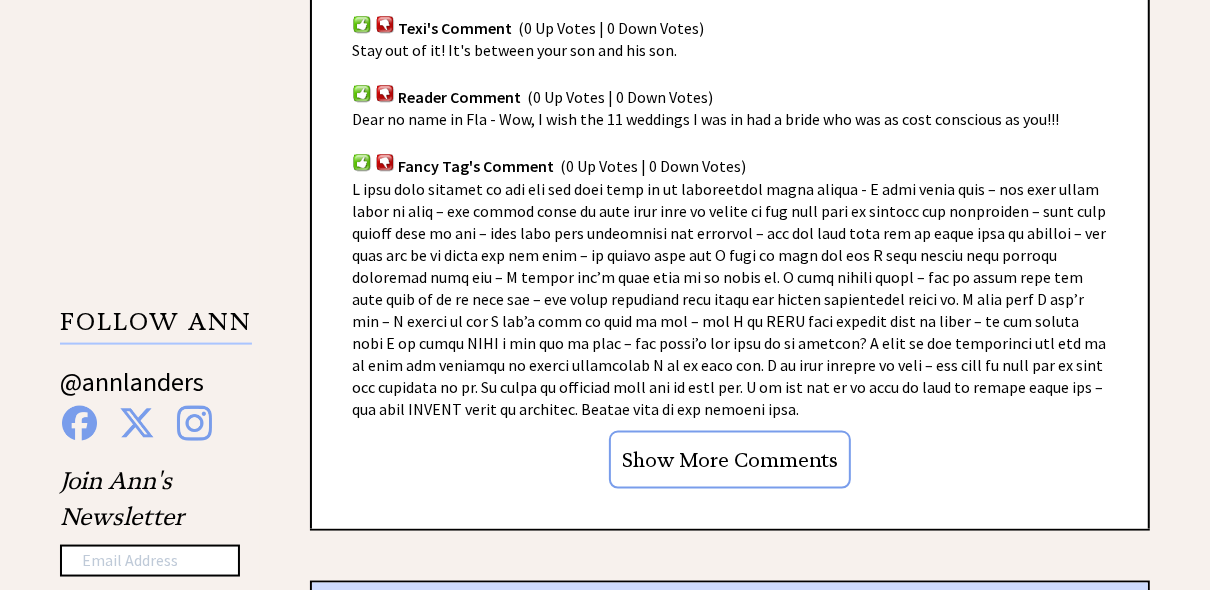 scroll, scrollTop: 1760, scrollLeft: 0, axis: vertical 